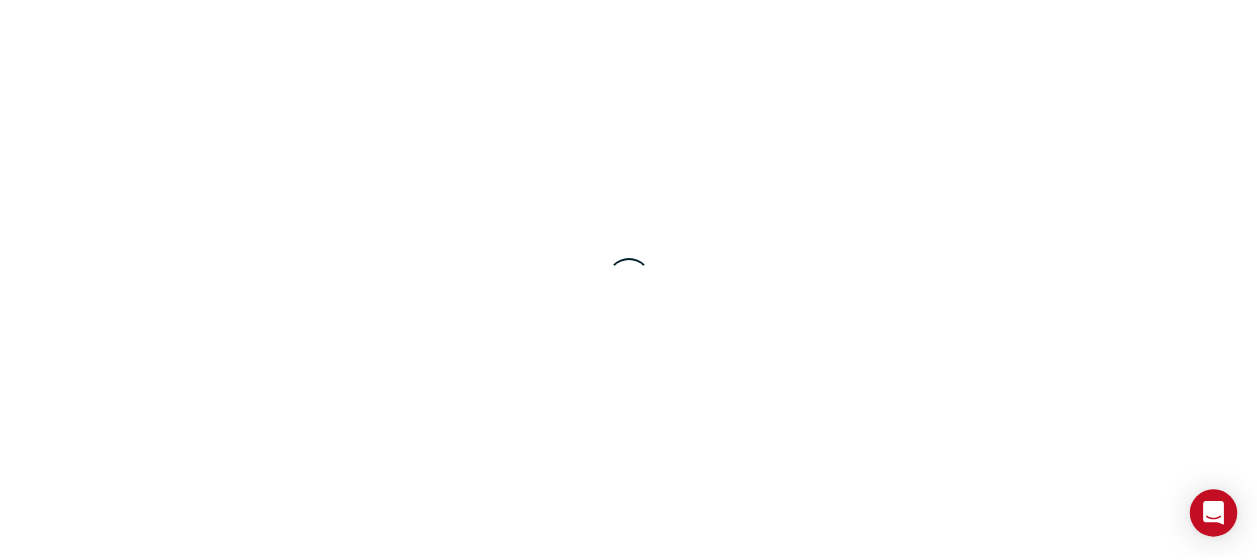 scroll, scrollTop: 0, scrollLeft: 0, axis: both 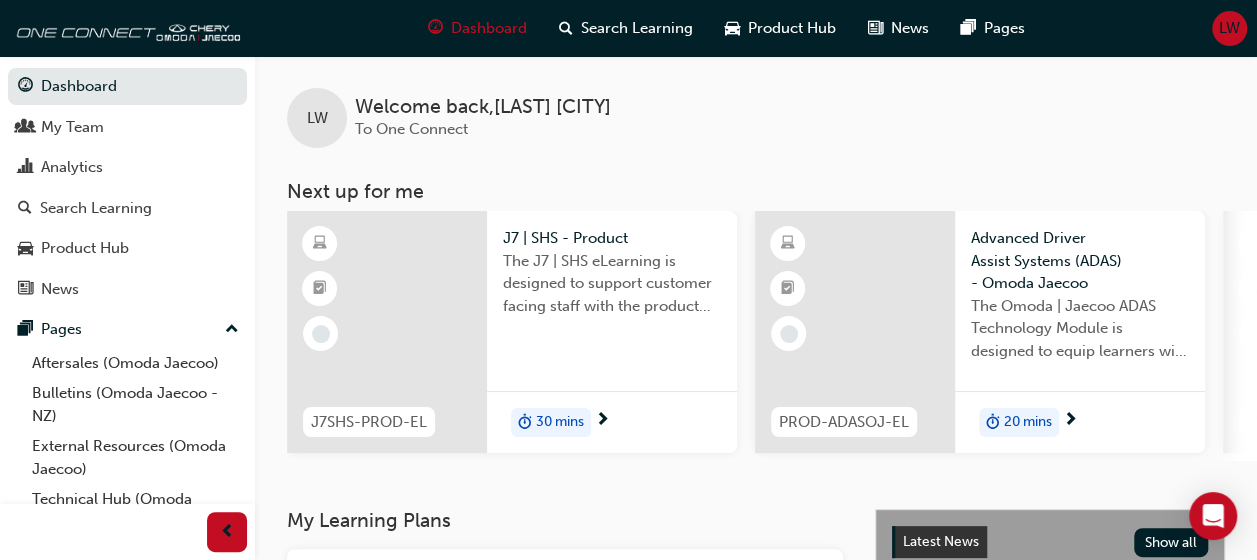 click on "30 mins" at bounding box center (560, 422) 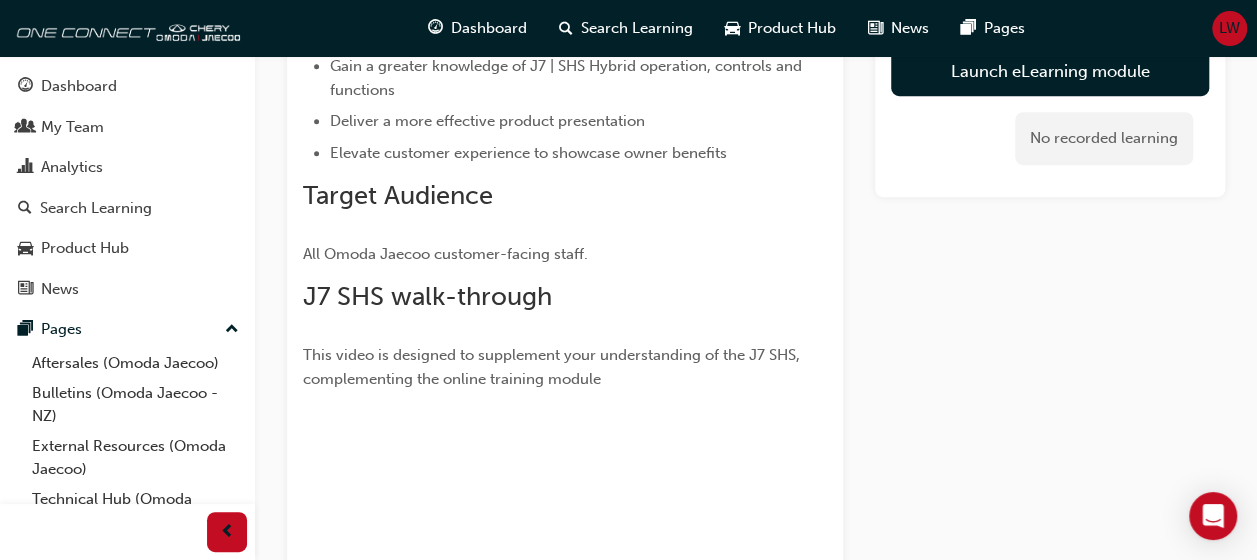 scroll, scrollTop: 0, scrollLeft: 0, axis: both 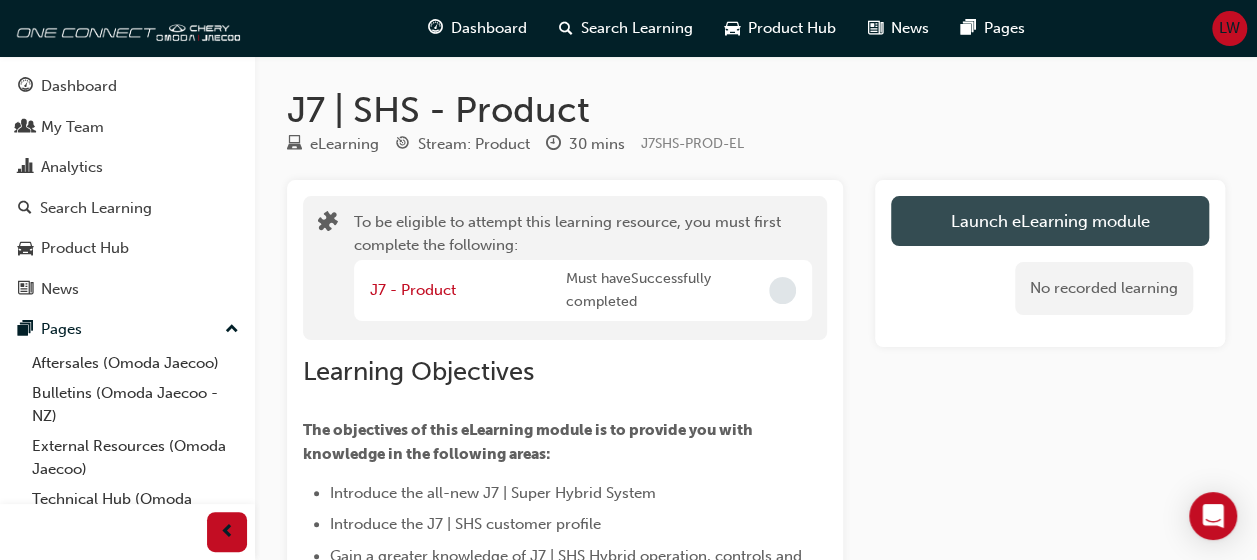 click on "Launch eLearning module" at bounding box center [1050, 221] 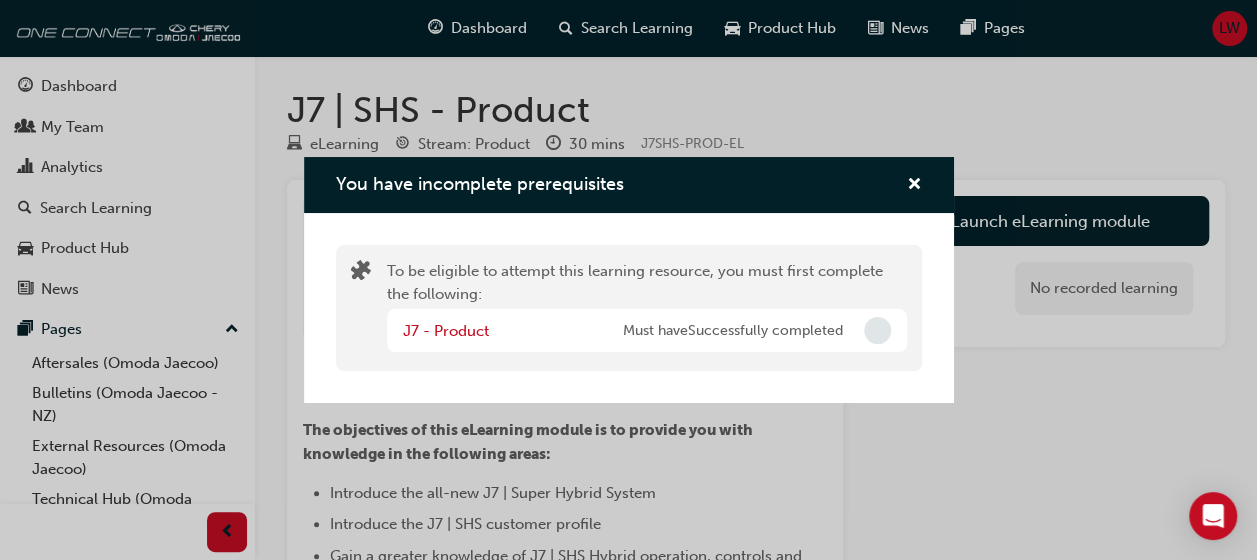 click at bounding box center (906, 185) 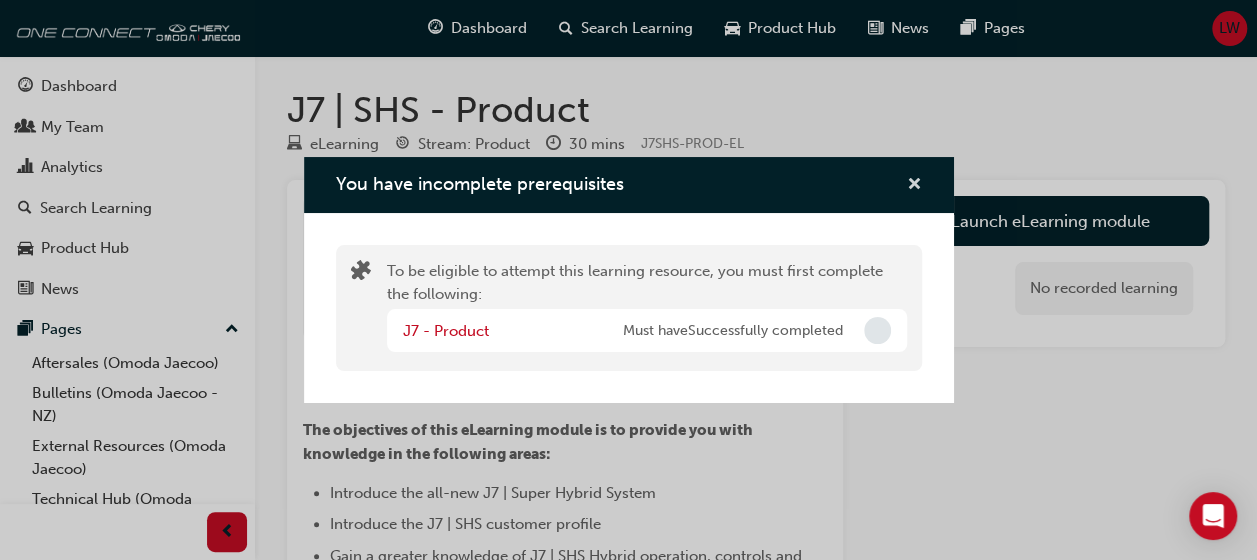 scroll, scrollTop: 490, scrollLeft: 0, axis: vertical 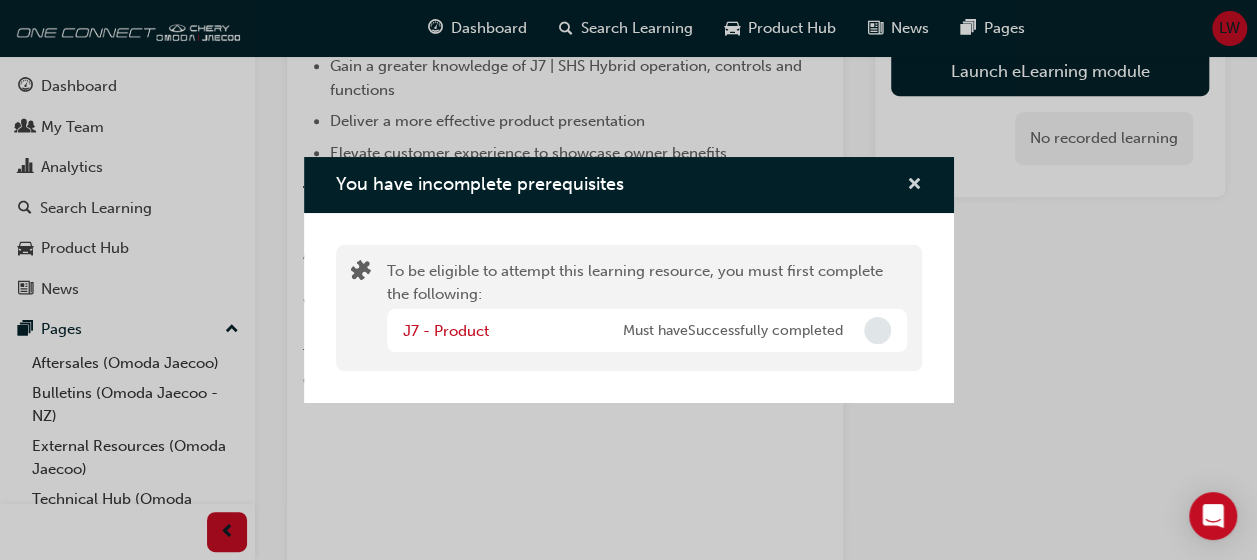 click at bounding box center (914, 186) 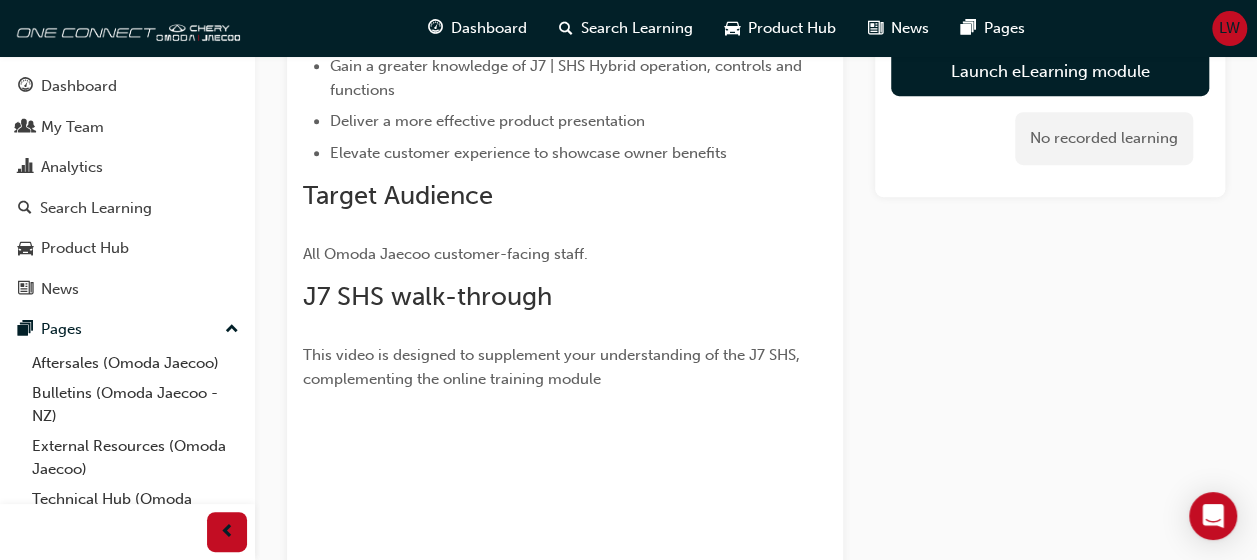 scroll, scrollTop: 0, scrollLeft: 0, axis: both 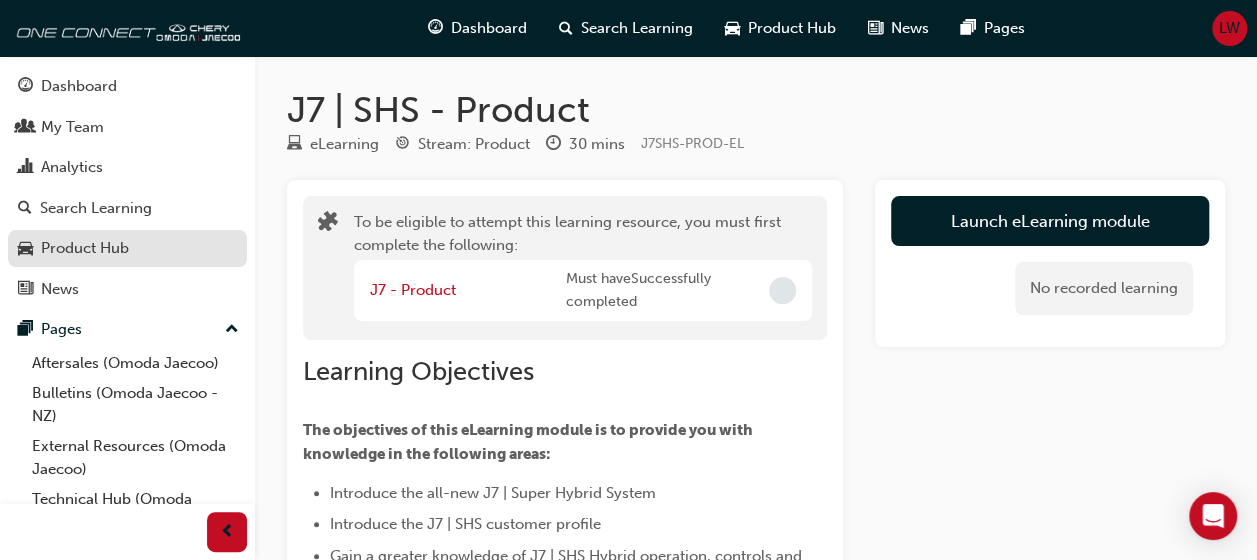 click on "Product Hub" at bounding box center [85, 248] 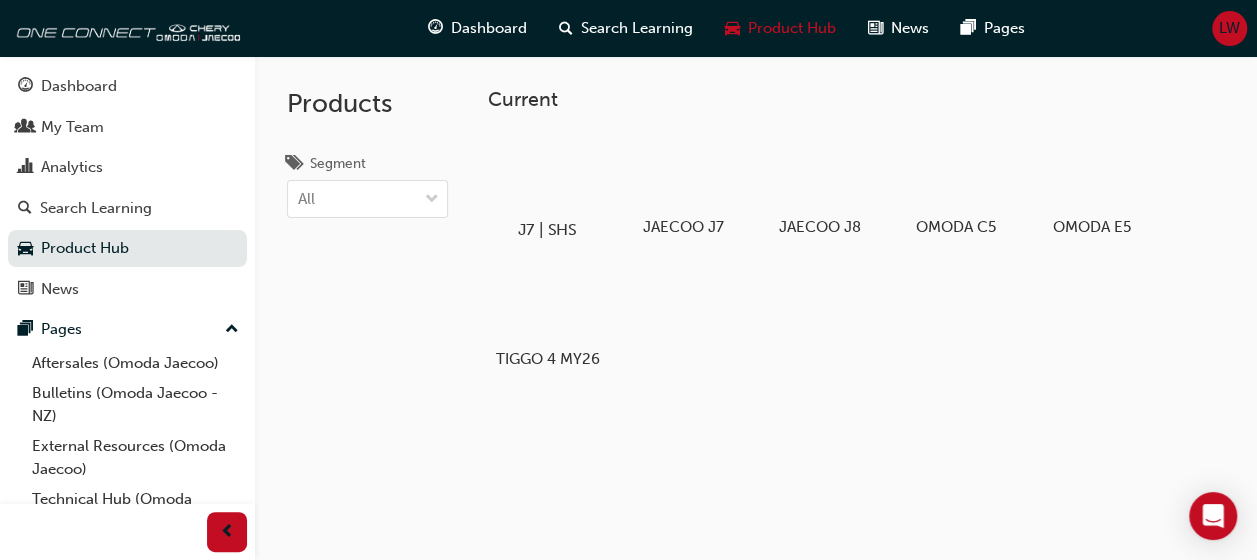 click at bounding box center [547, 172] 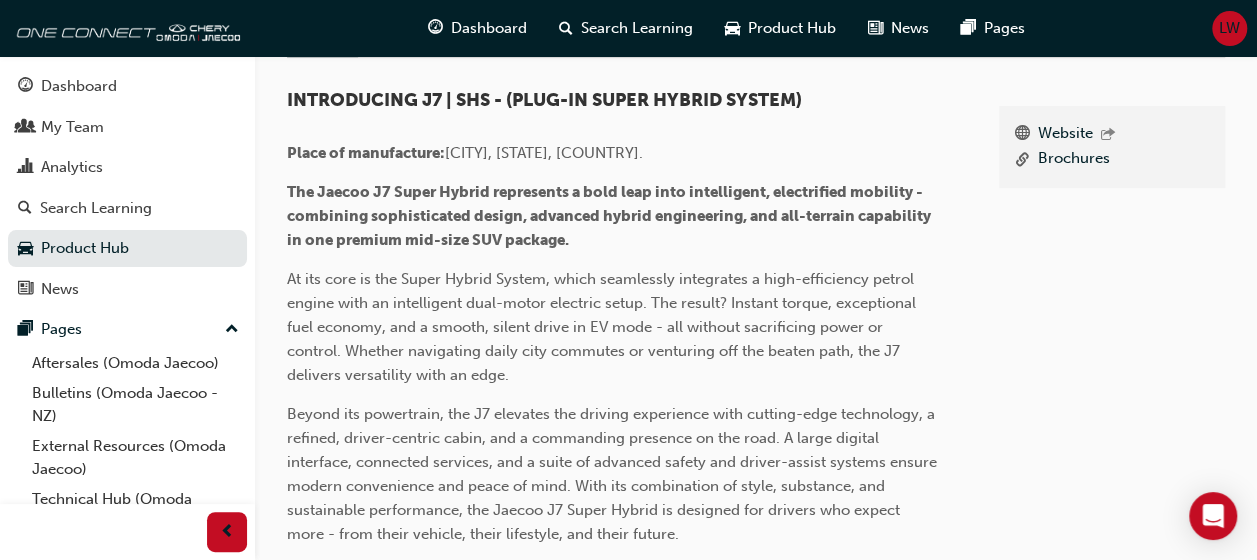 scroll, scrollTop: 0, scrollLeft: 0, axis: both 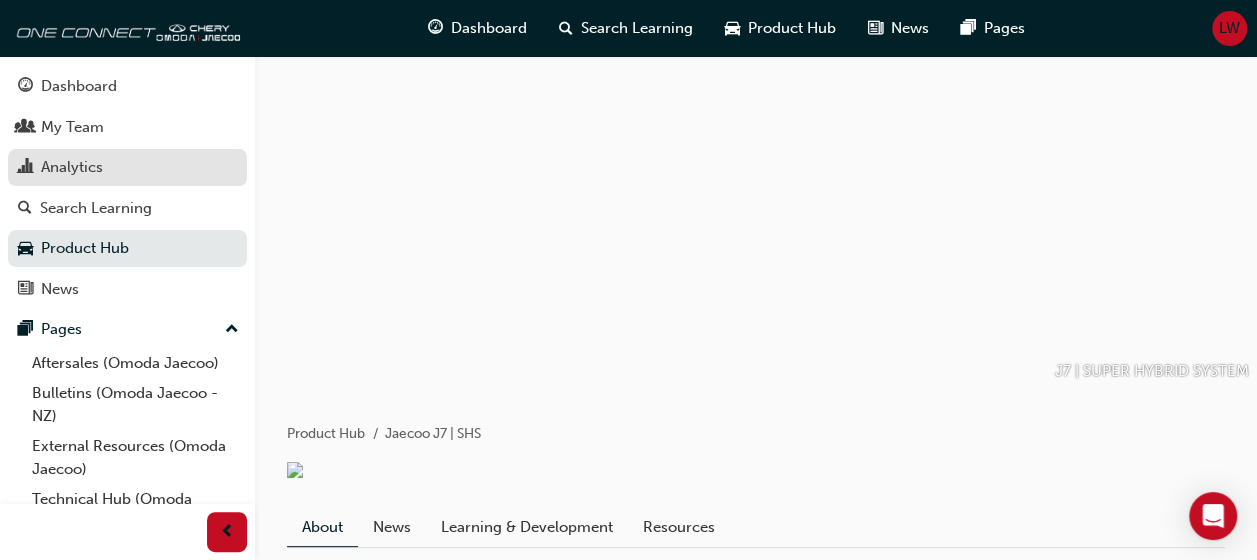 click on "Analytics" at bounding box center [72, 167] 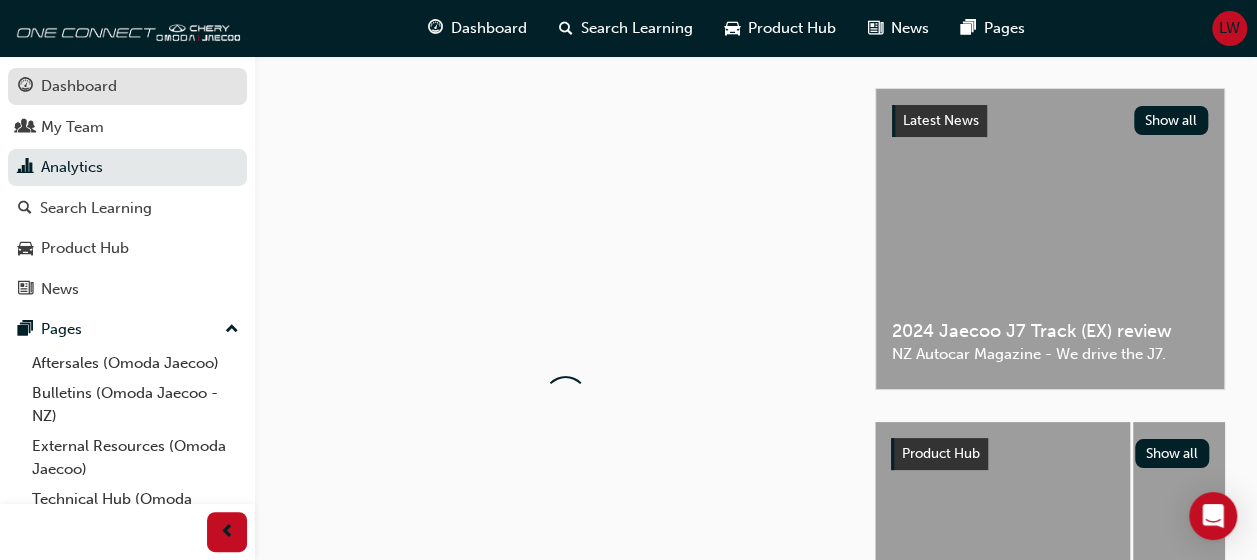 click on "Dashboard" at bounding box center (79, 86) 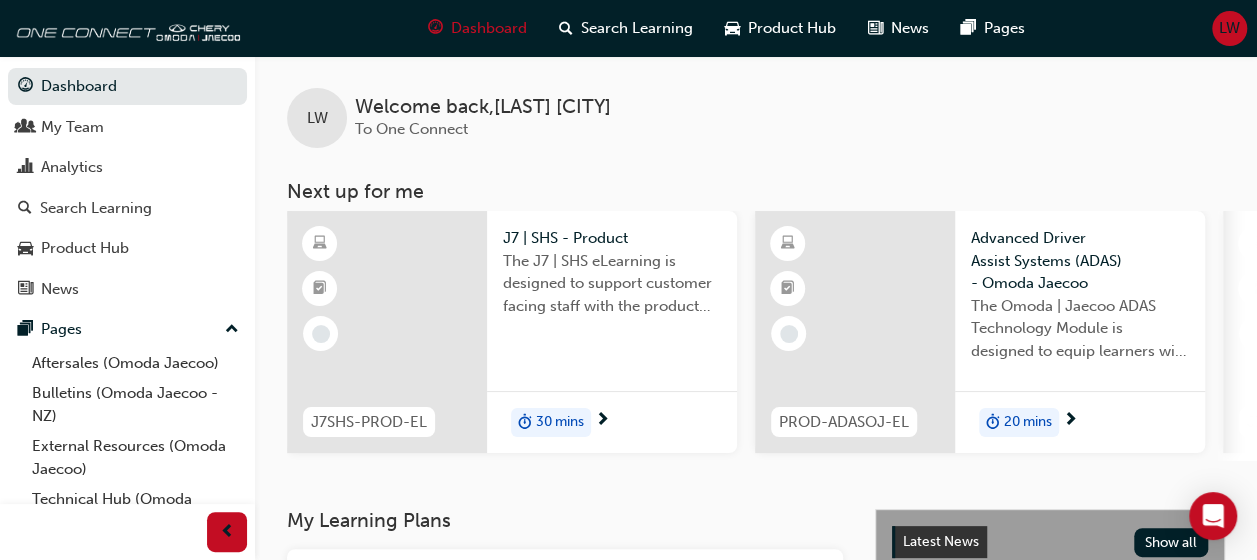 scroll, scrollTop: 490, scrollLeft: 0, axis: vertical 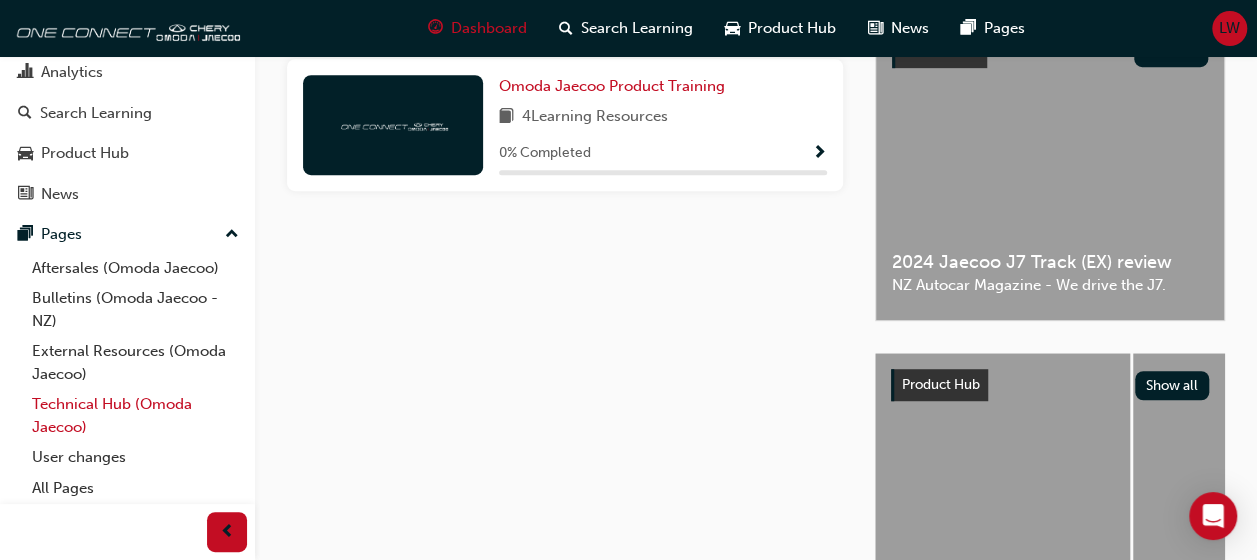 click on "Technical Hub (Omoda Jaecoo)" at bounding box center [135, 415] 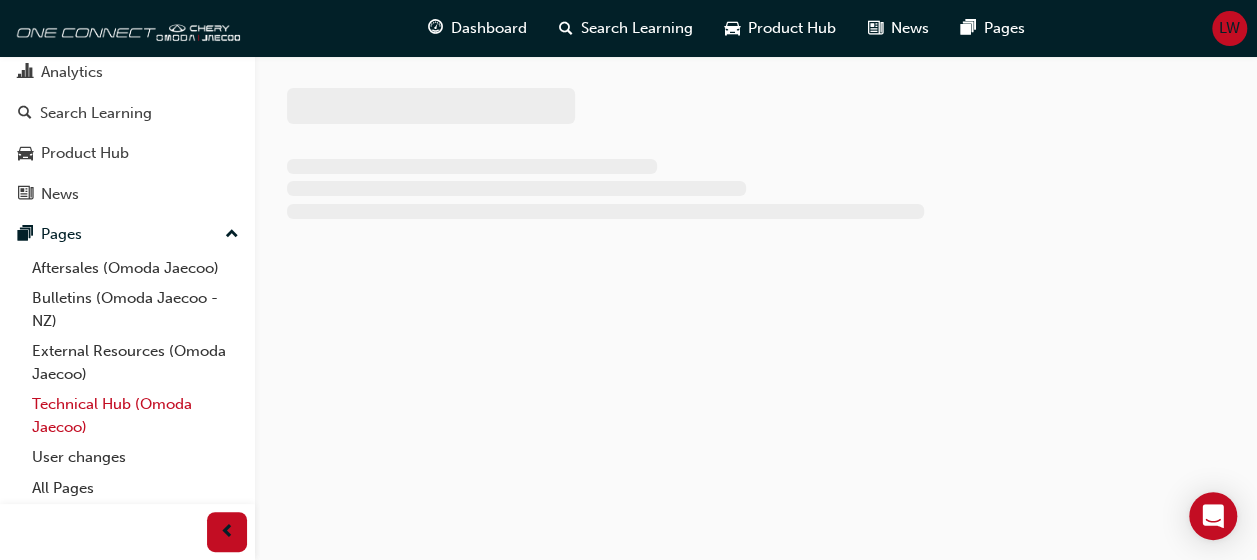 scroll, scrollTop: 0, scrollLeft: 0, axis: both 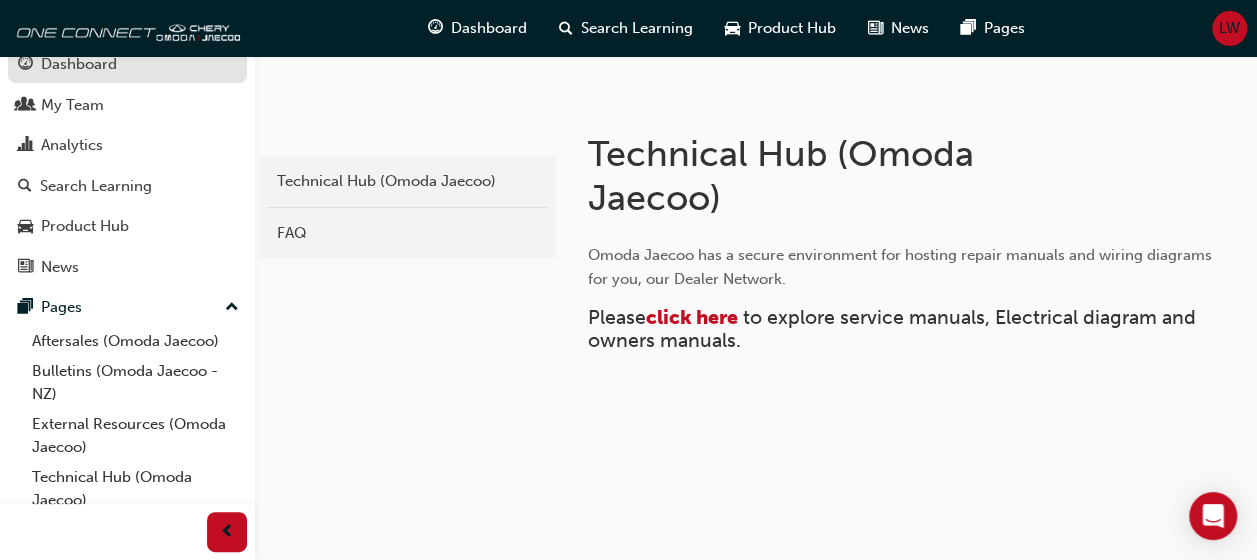 click on "Dashboard" at bounding box center (79, 64) 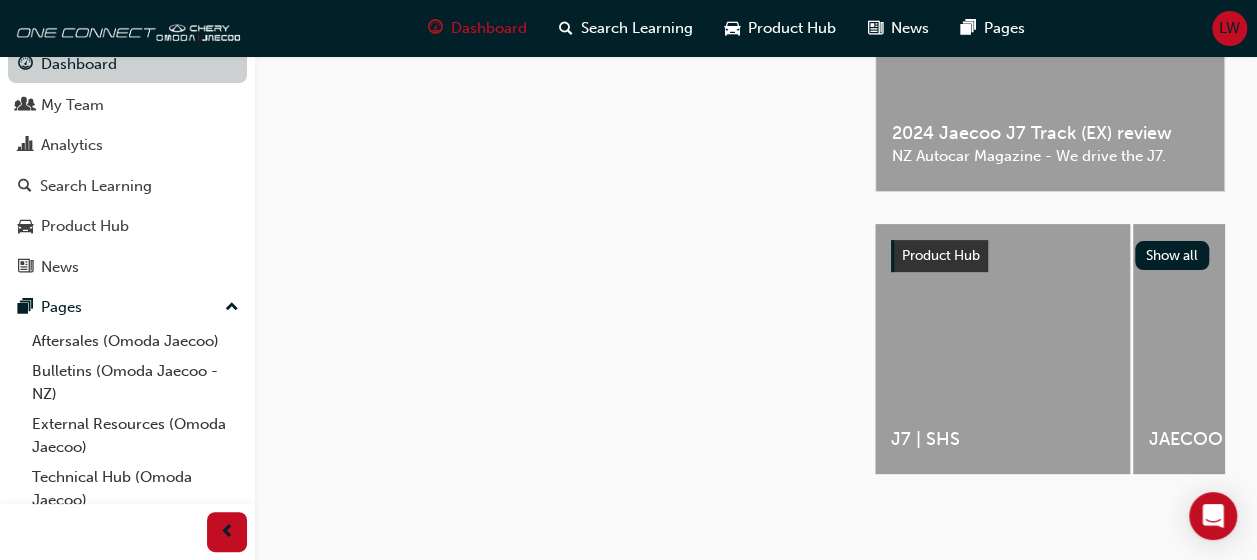 scroll, scrollTop: 298, scrollLeft: 0, axis: vertical 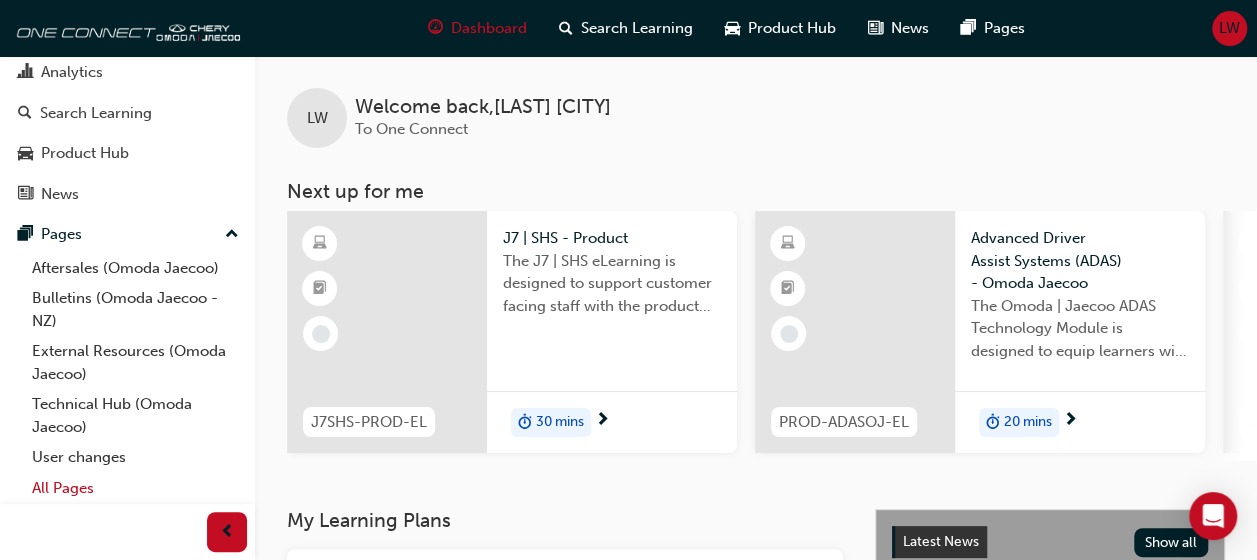 click on "All Pages" at bounding box center [135, 488] 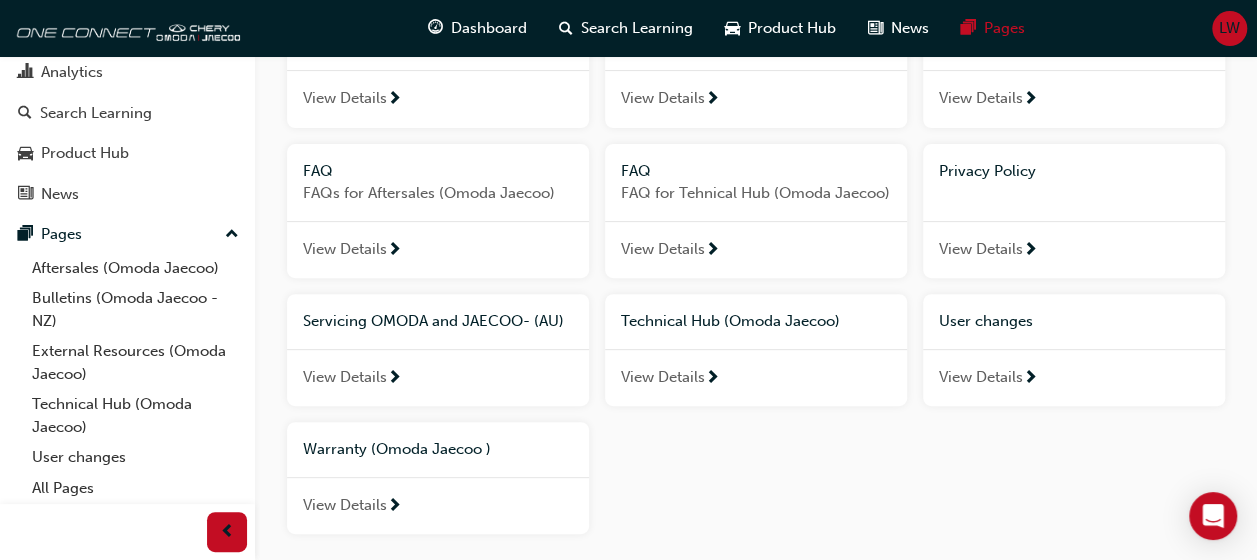 scroll, scrollTop: 216, scrollLeft: 0, axis: vertical 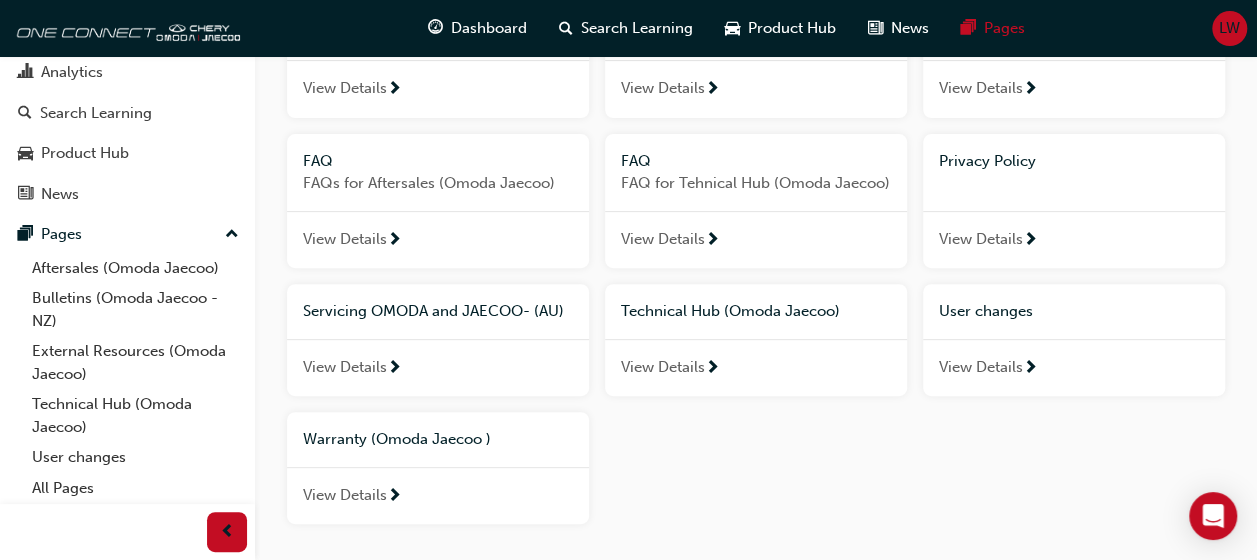 click on "Technical Hub (Omoda Jaecoo)" at bounding box center [730, 311] 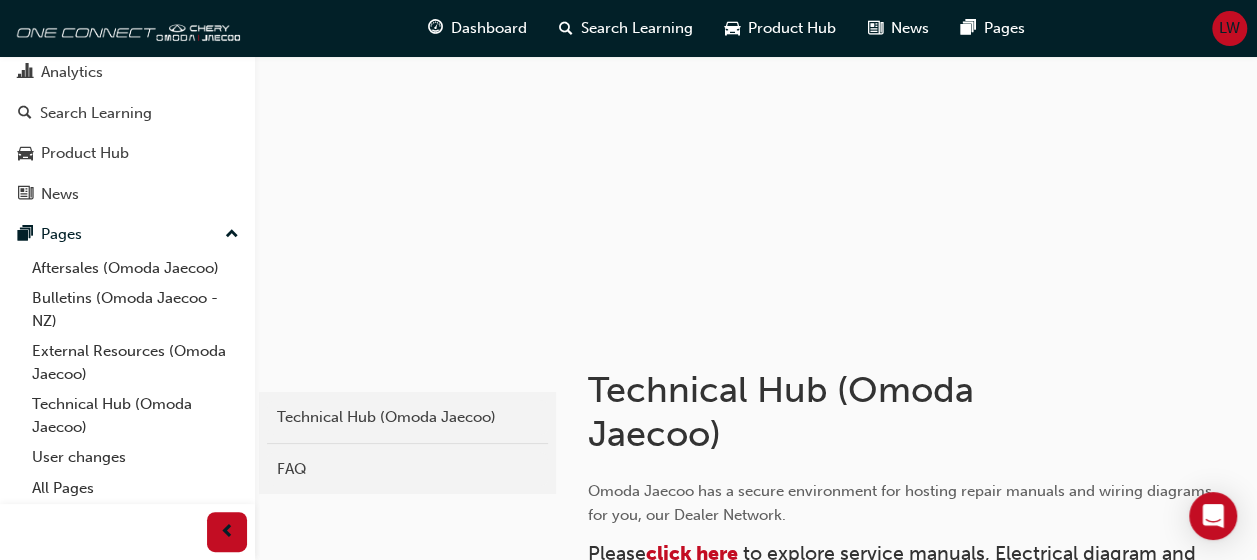 scroll, scrollTop: 57, scrollLeft: 0, axis: vertical 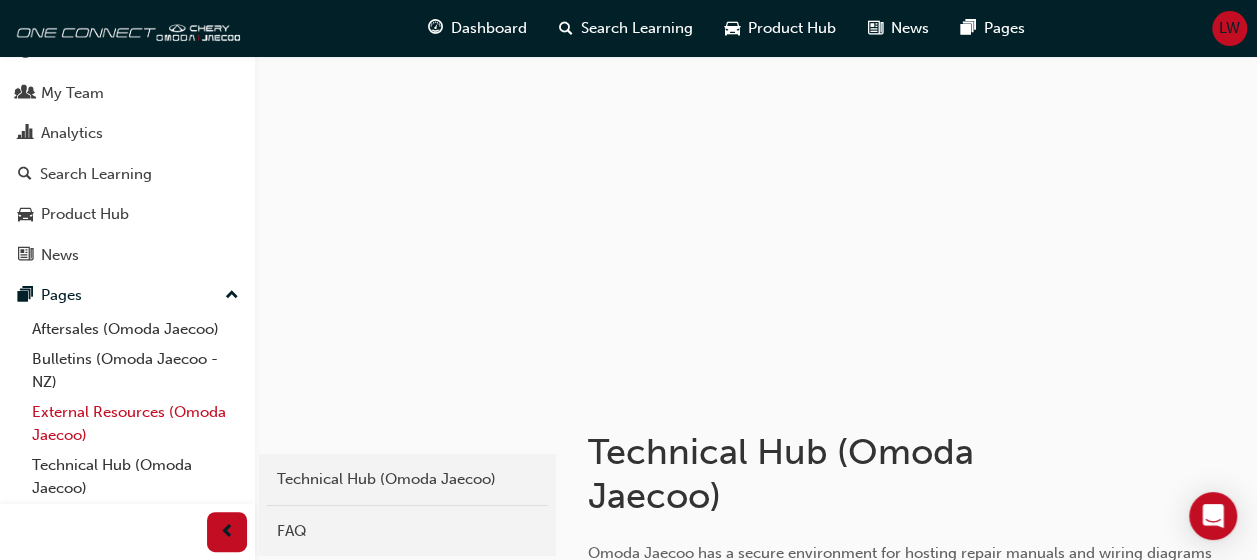 click on "External Resources (Omoda Jaecoo)" at bounding box center (135, 423) 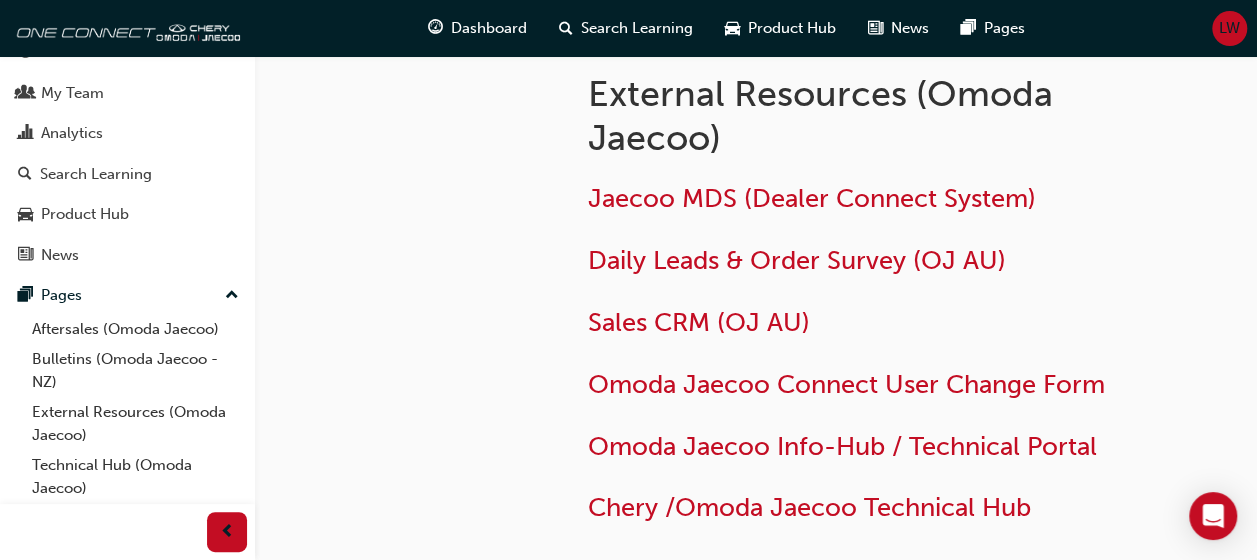 scroll, scrollTop: 0, scrollLeft: 0, axis: both 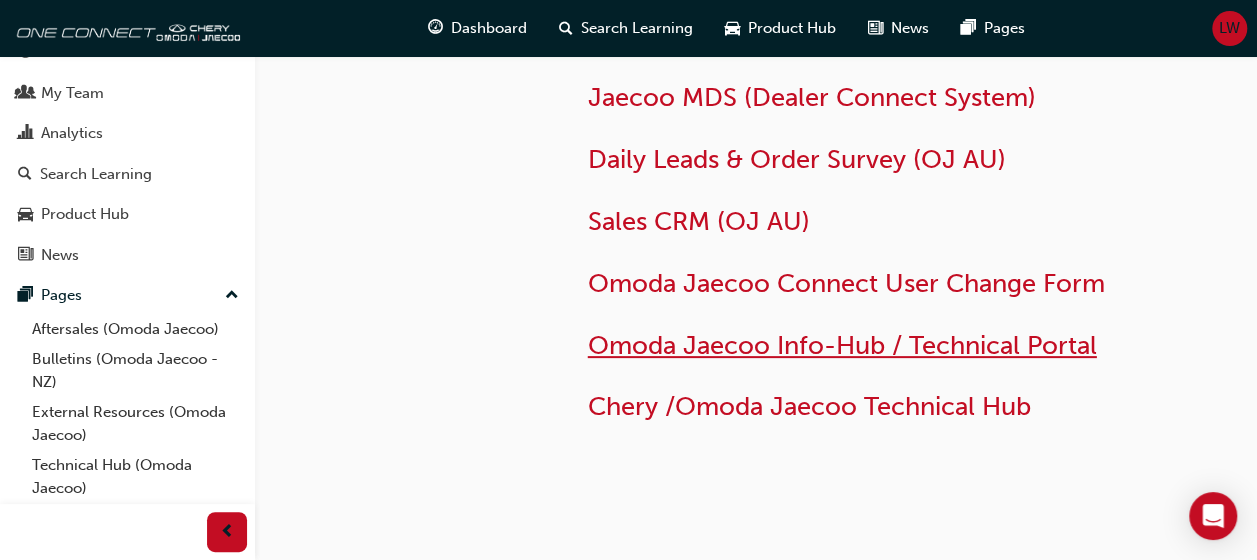 click on "Omoda Jaecoo Info-Hub / Technical Portal" at bounding box center [842, 345] 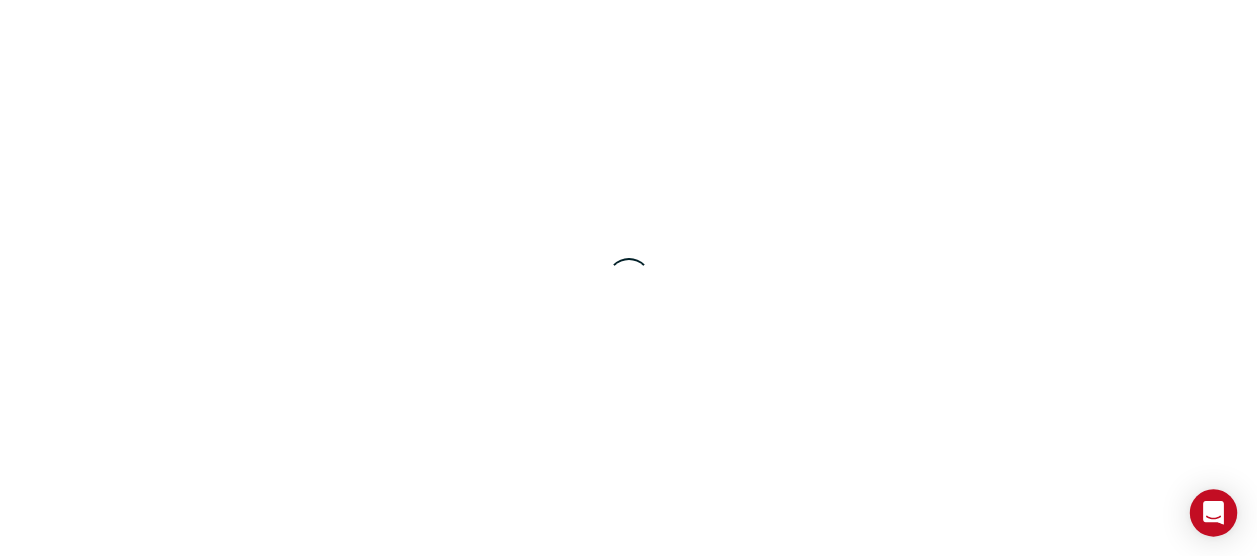 scroll, scrollTop: 0, scrollLeft: 0, axis: both 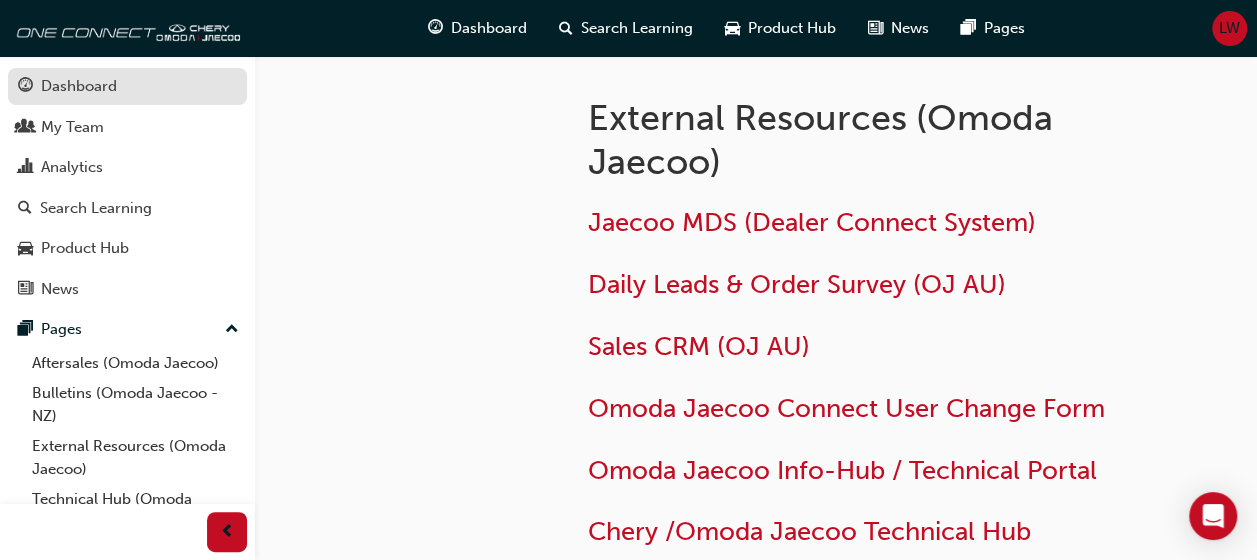 click on "Dashboard" at bounding box center [79, 86] 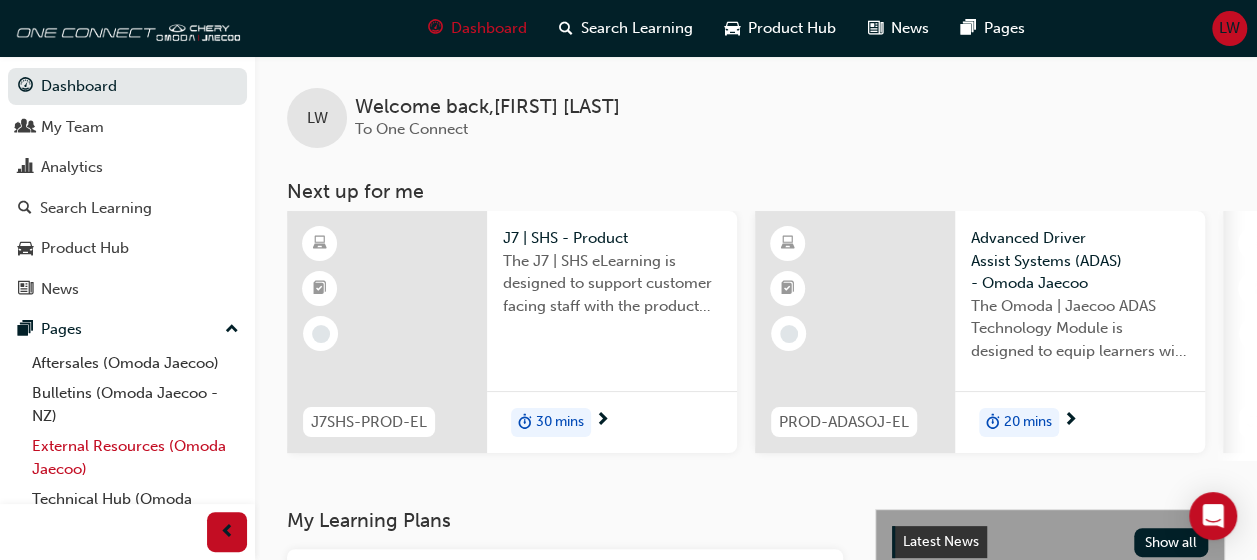 click on "External Resources (Omoda Jaecoo)" at bounding box center (135, 457) 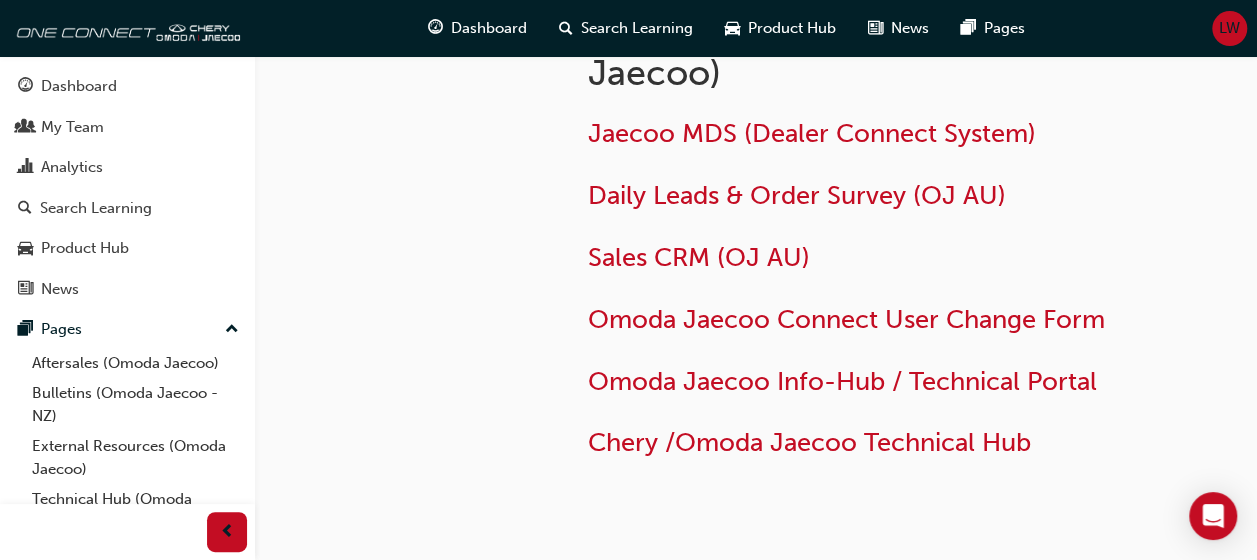 scroll, scrollTop: 95, scrollLeft: 0, axis: vertical 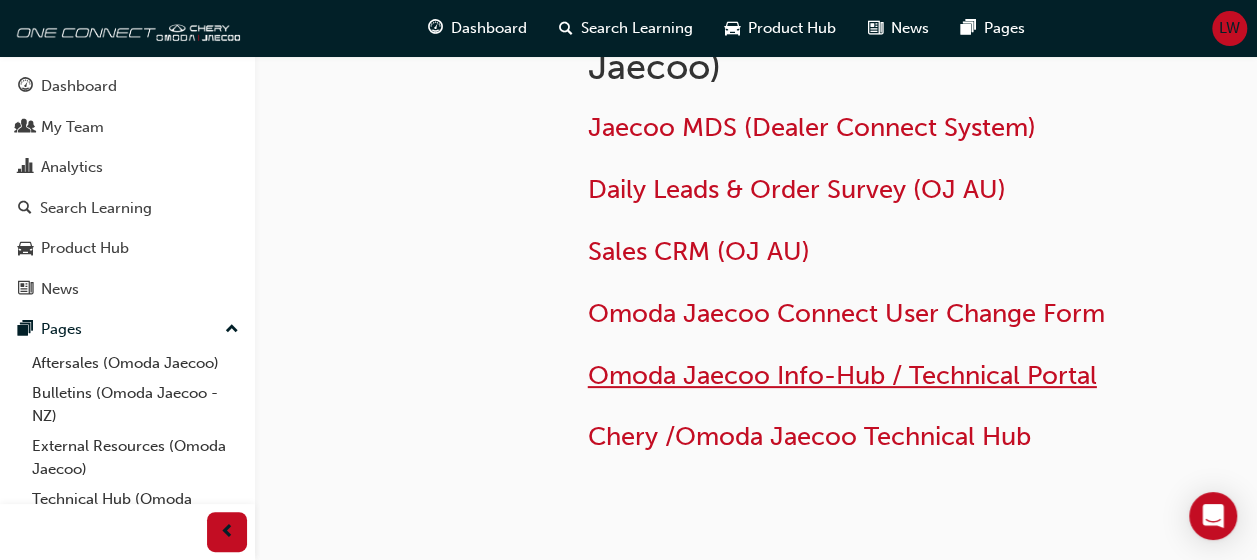 click on "Omoda Jaecoo Info-Hub / Technical Portal" at bounding box center (842, 375) 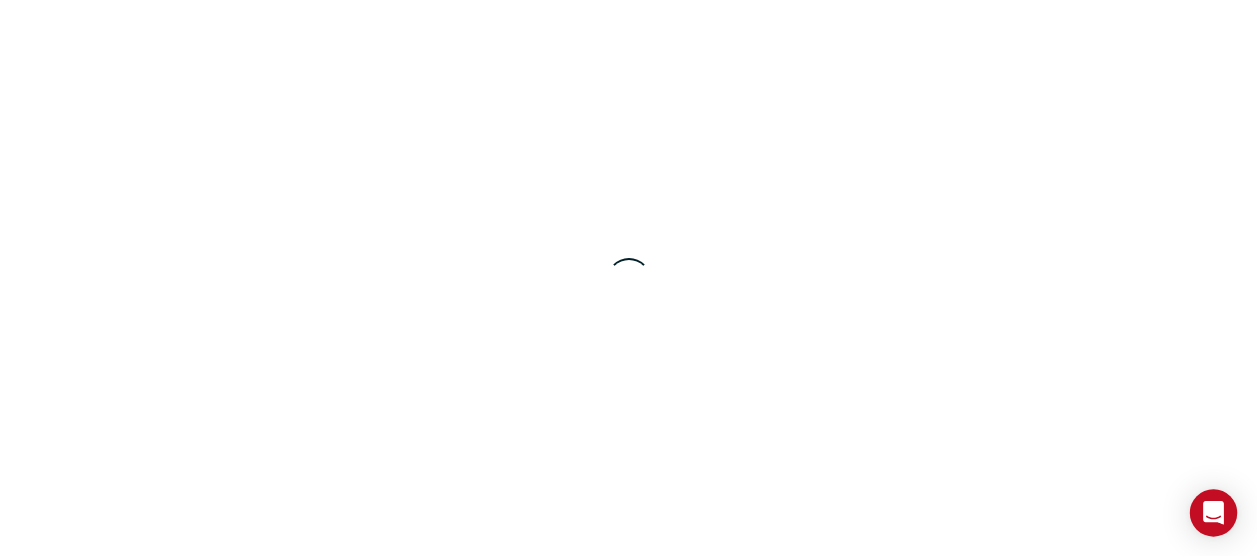 scroll, scrollTop: 0, scrollLeft: 0, axis: both 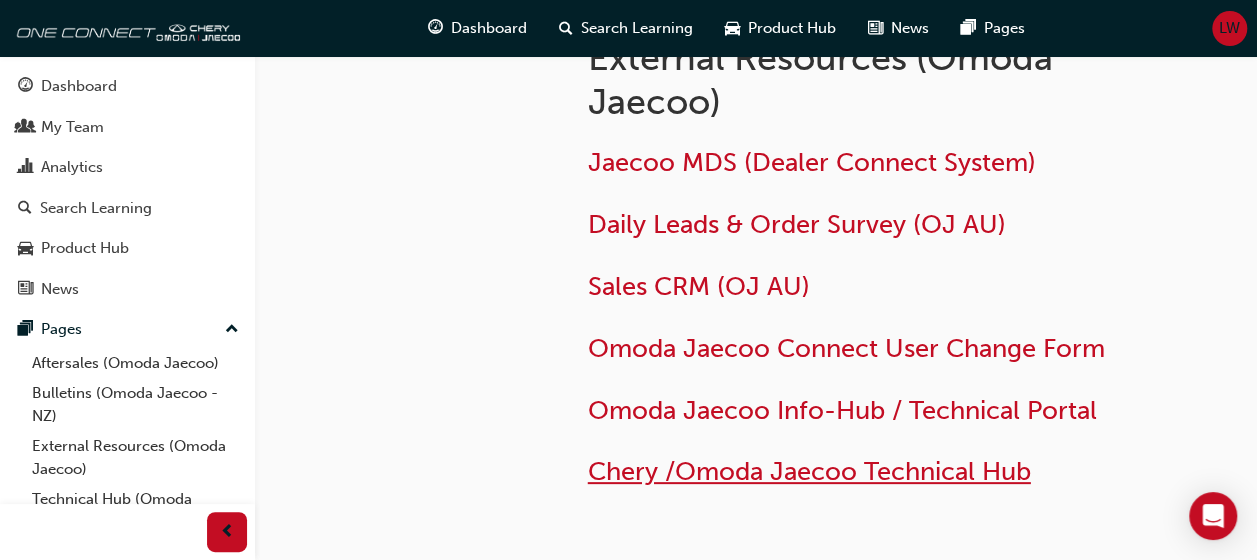click on "Chery /Omoda Jaecoo Technical Hub" at bounding box center (809, 471) 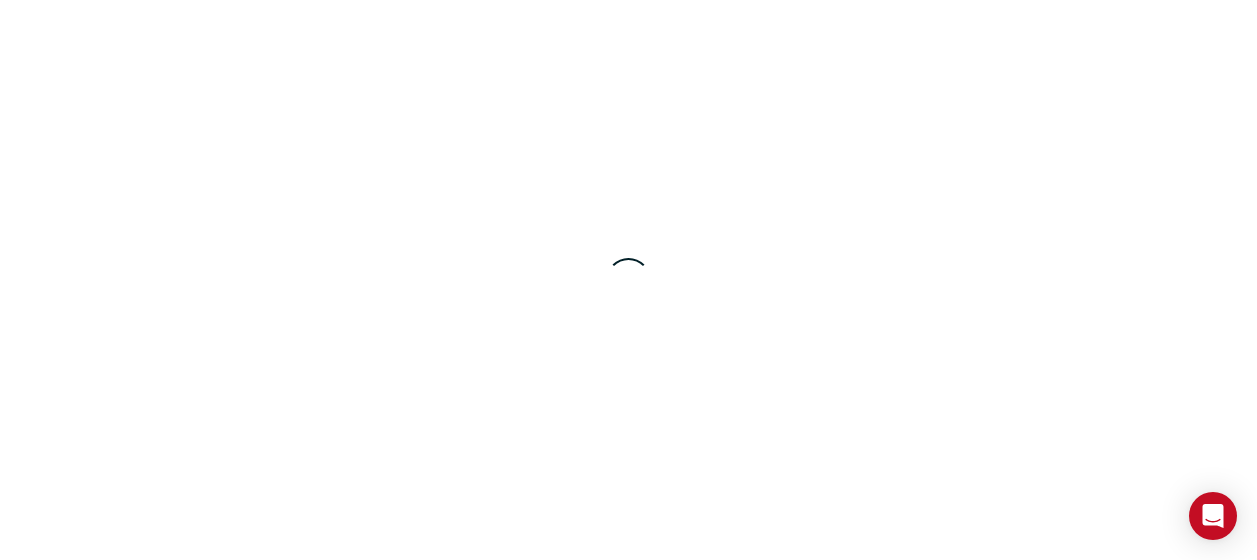 scroll, scrollTop: 0, scrollLeft: 0, axis: both 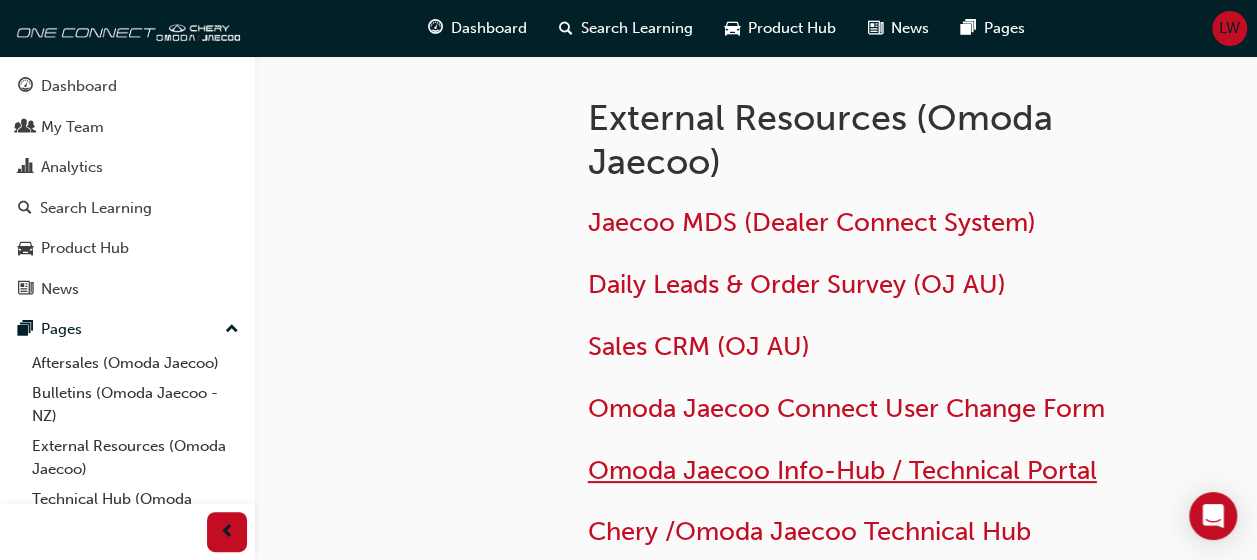 click on "Omoda Jaecoo Info-Hub / Technical Portal" at bounding box center (842, 470) 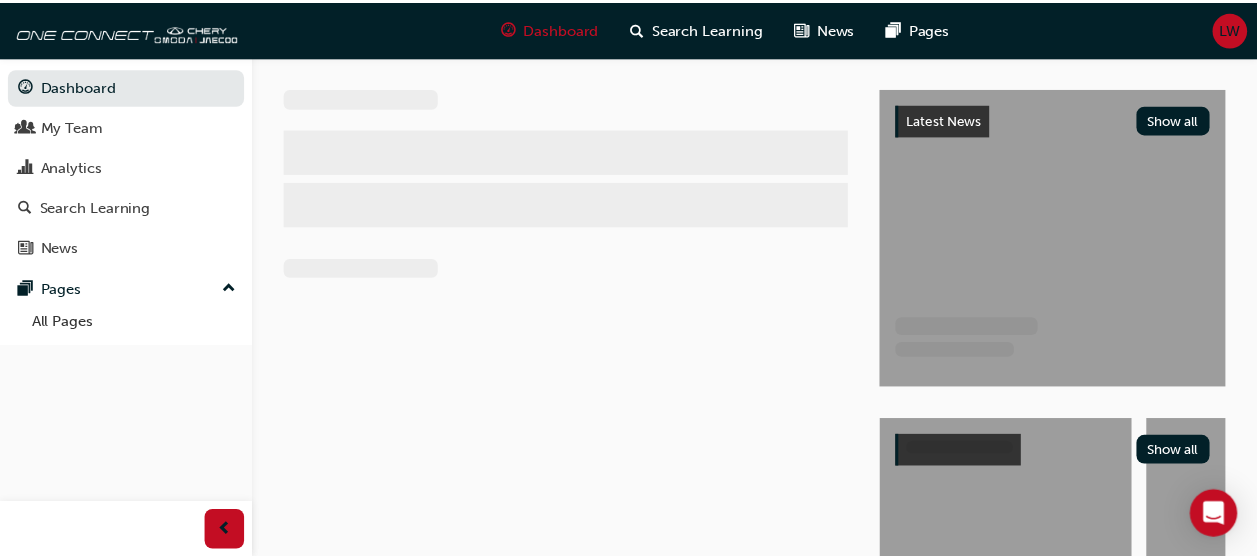 scroll, scrollTop: 0, scrollLeft: 0, axis: both 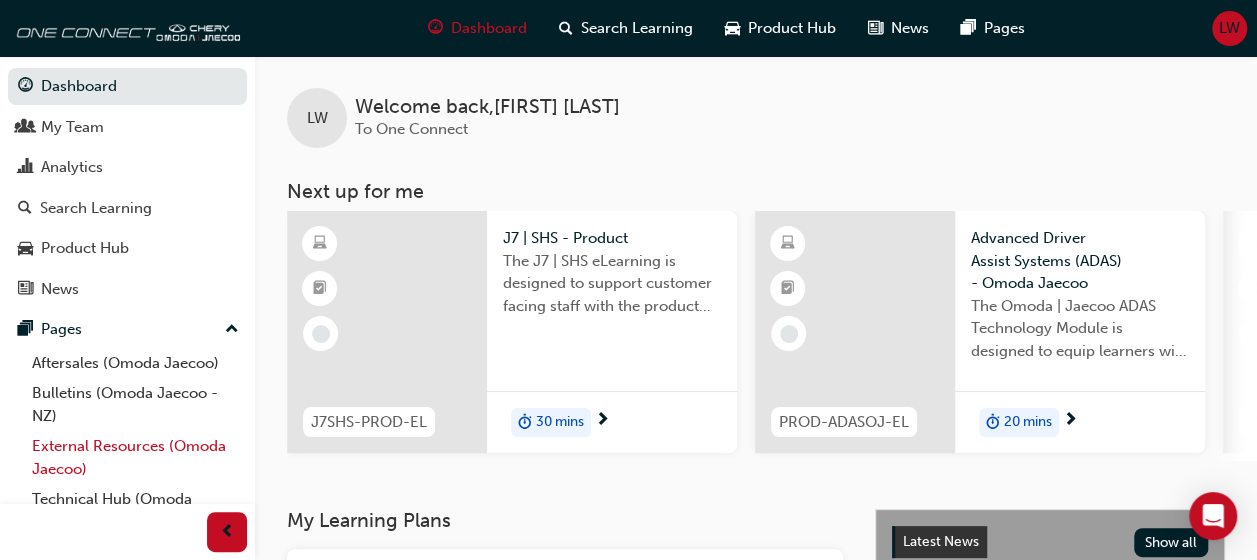 click on "External Resources (Omoda Jaecoo)" at bounding box center [135, 457] 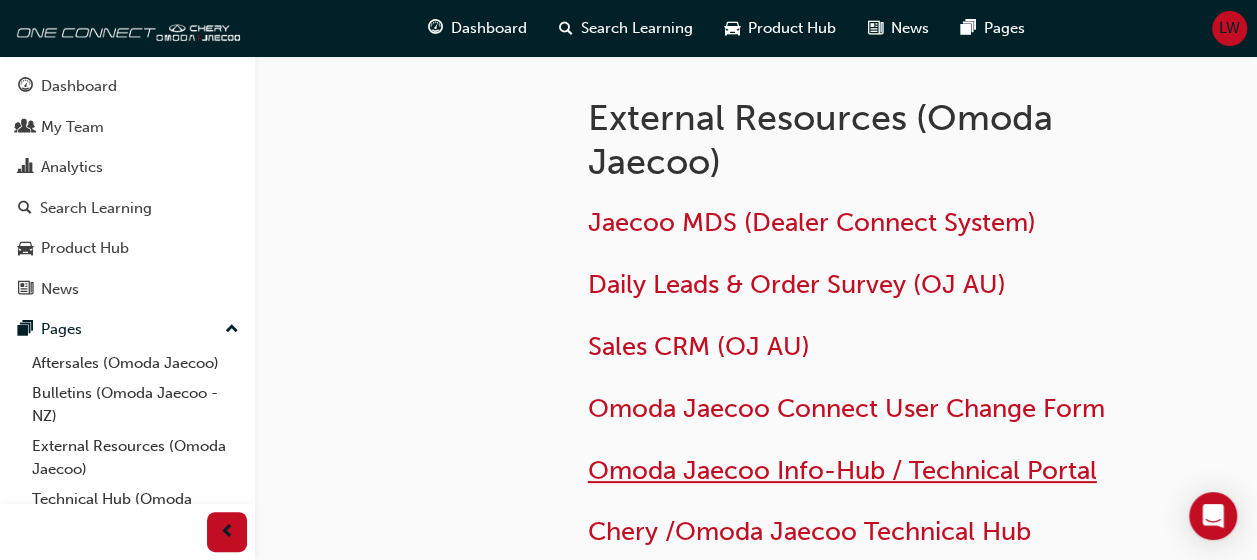 click on "Omoda Jaecoo Info-Hub / Technical Portal" at bounding box center (842, 470) 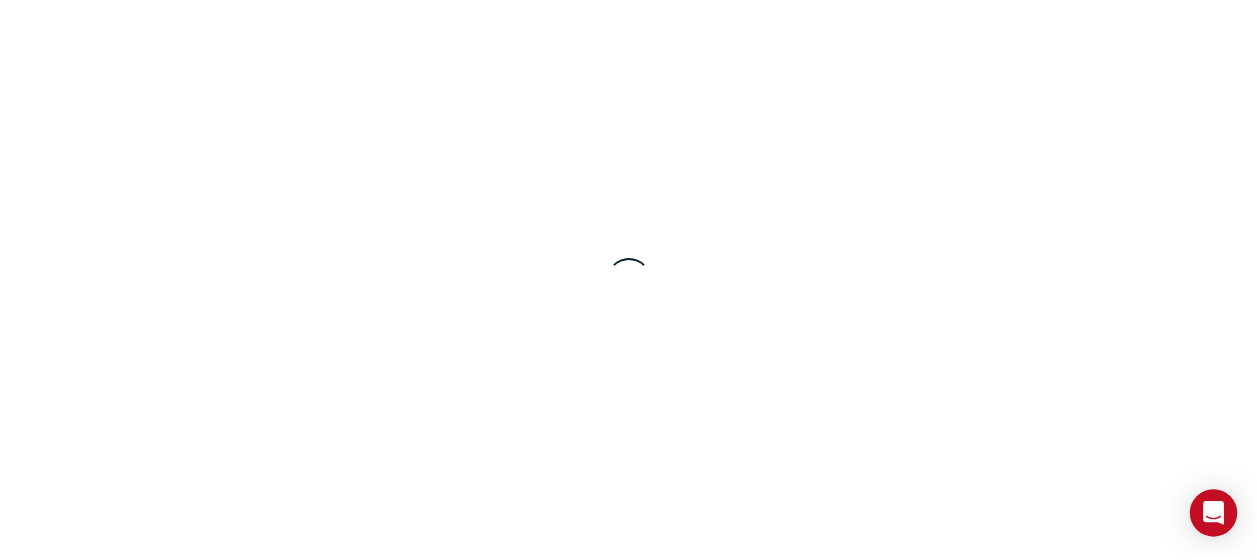 scroll, scrollTop: 0, scrollLeft: 0, axis: both 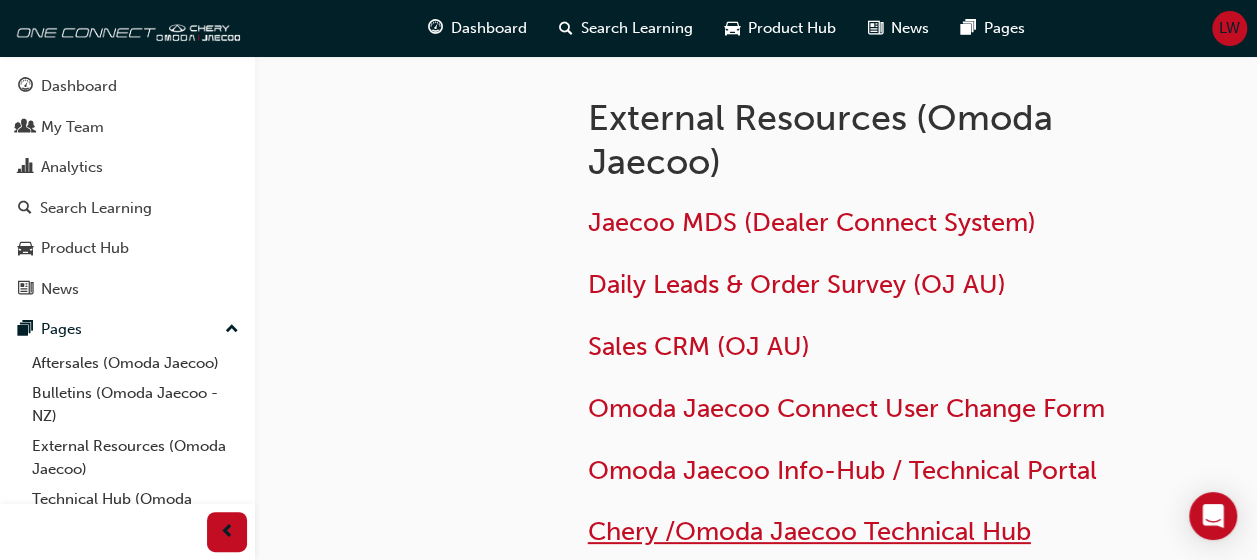click on "Chery /Omoda Jaecoo Technical Hub" at bounding box center (809, 531) 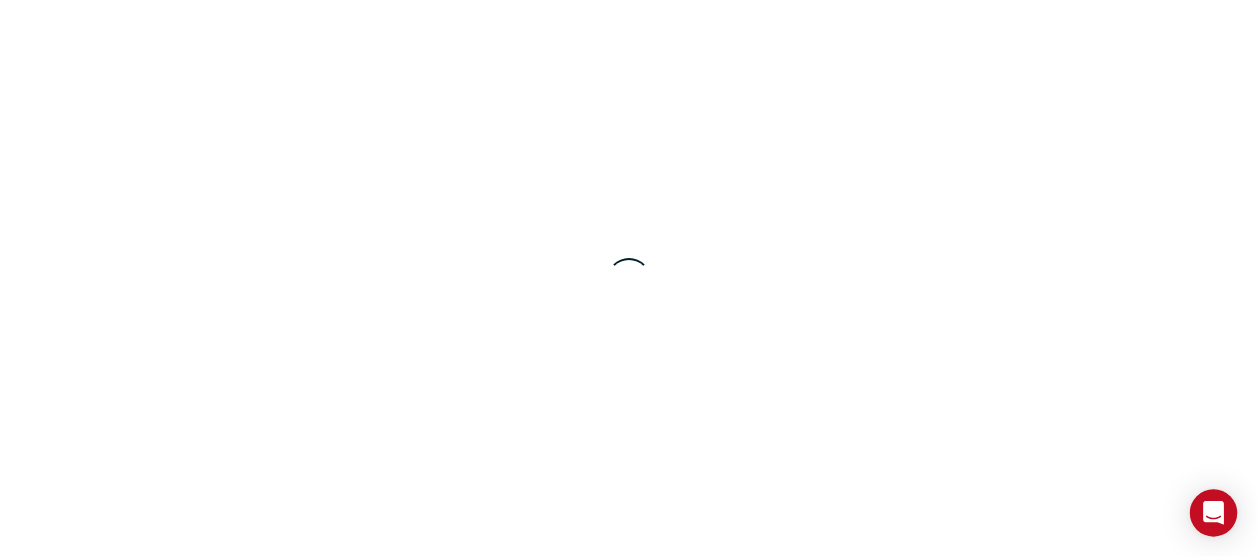 scroll, scrollTop: 0, scrollLeft: 0, axis: both 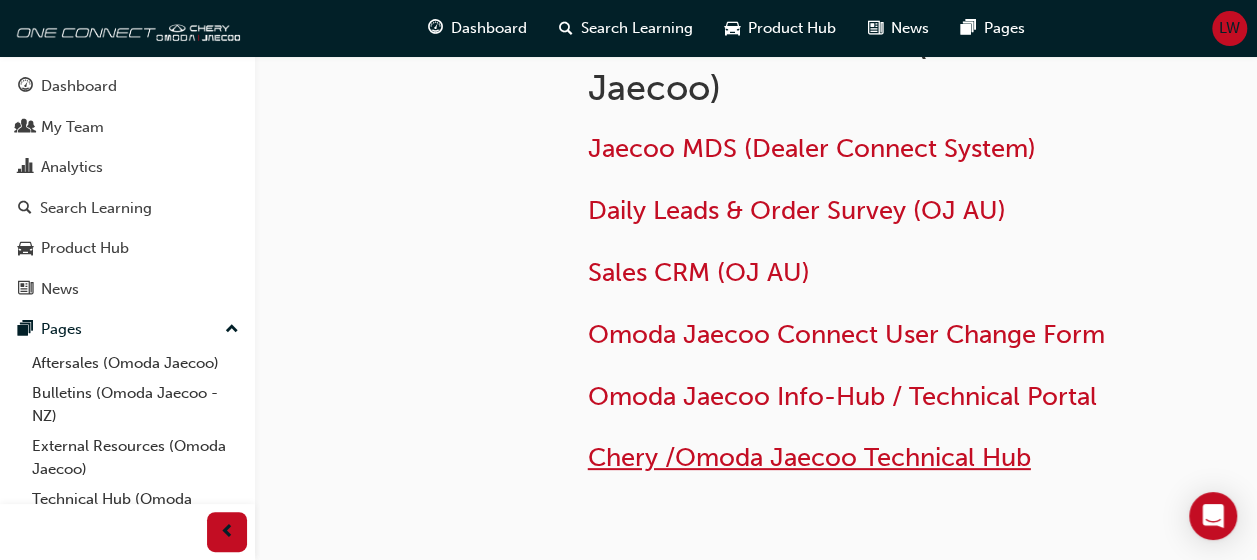 click on "Chery /Omoda Jaecoo Technical Hub" at bounding box center [809, 457] 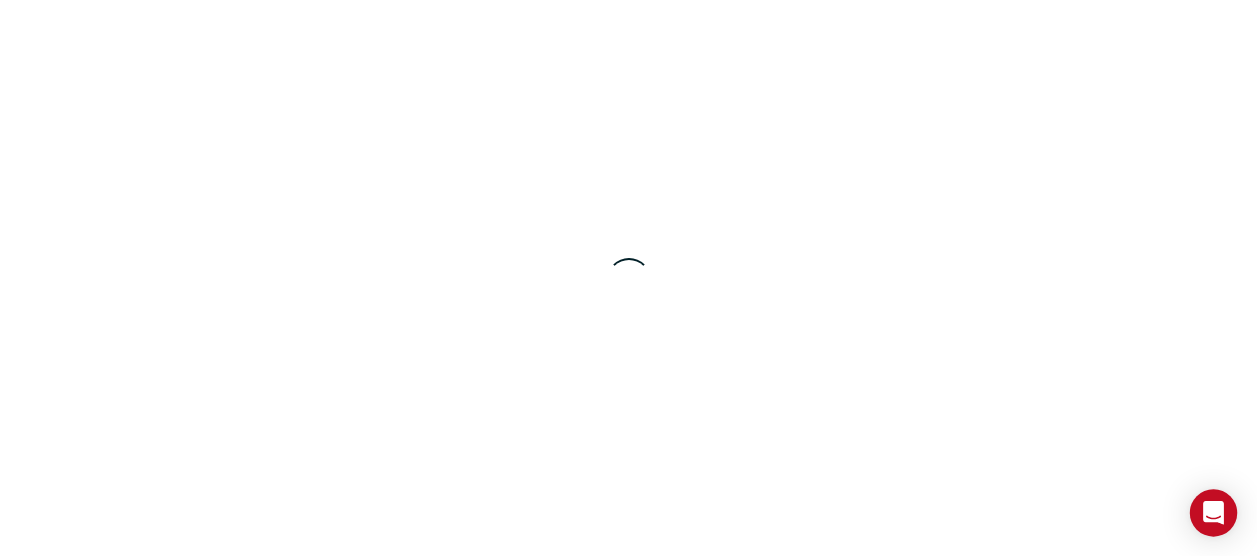 scroll, scrollTop: 0, scrollLeft: 0, axis: both 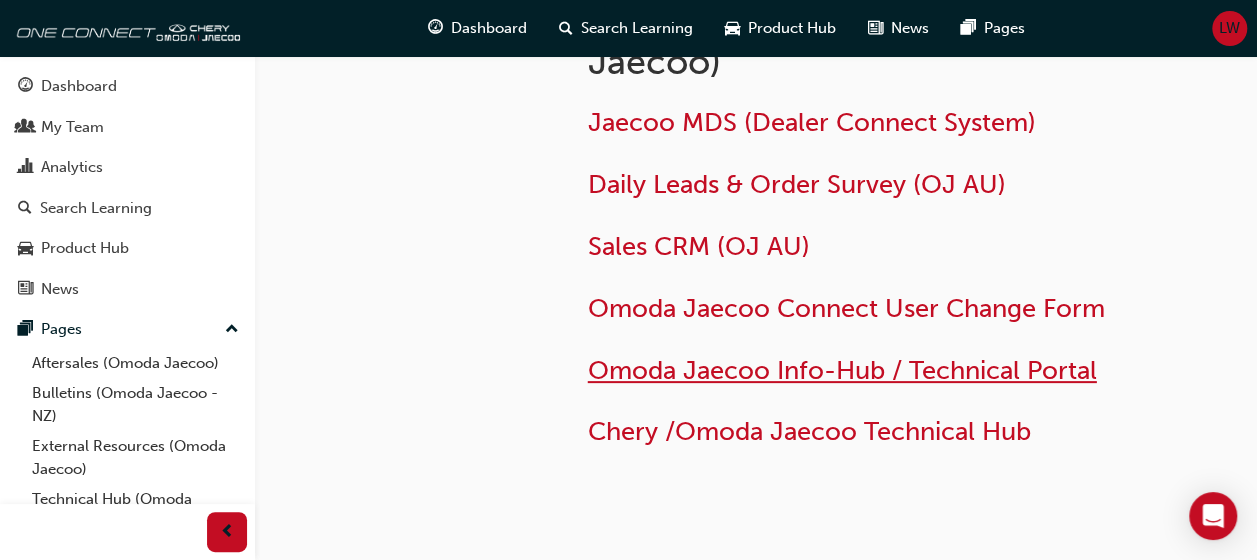 click on "Omoda Jaecoo Info-Hub / Technical Portal" at bounding box center [842, 370] 